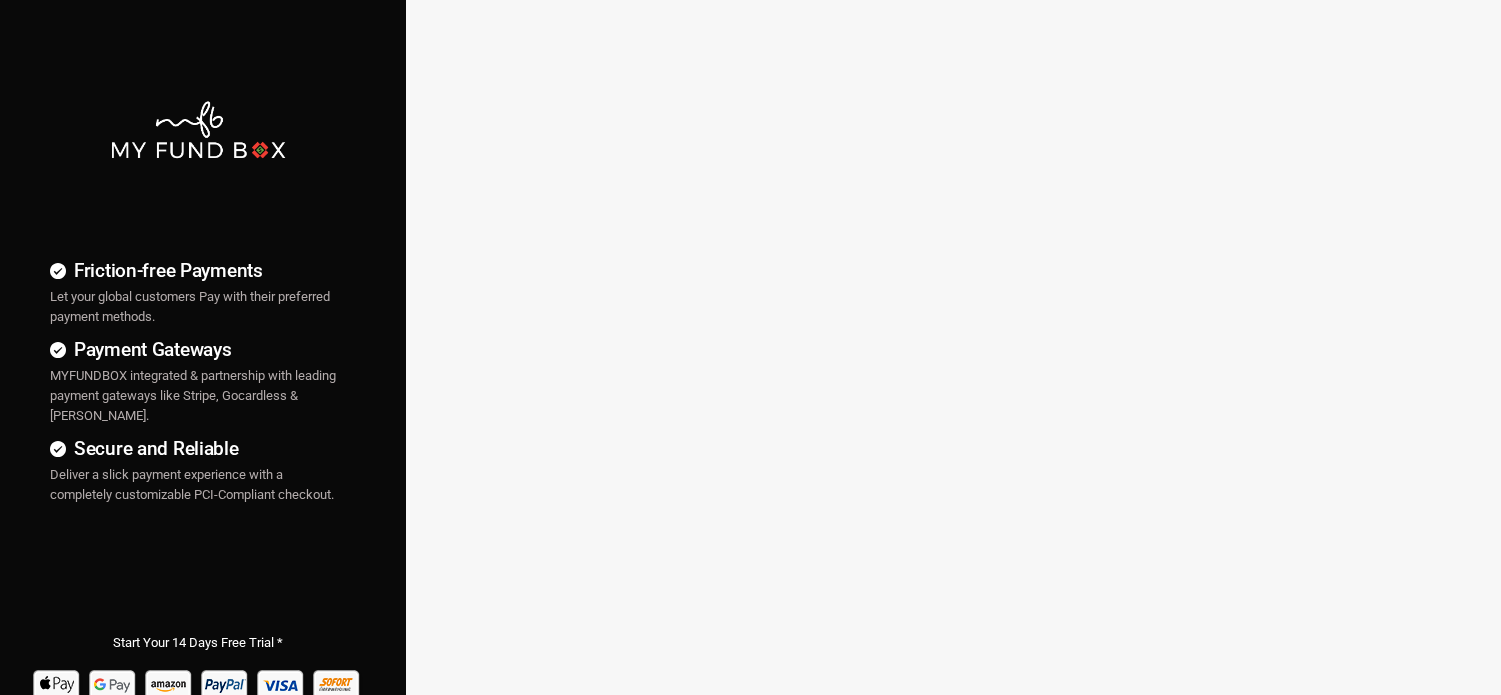 scroll, scrollTop: 0, scrollLeft: 0, axis: both 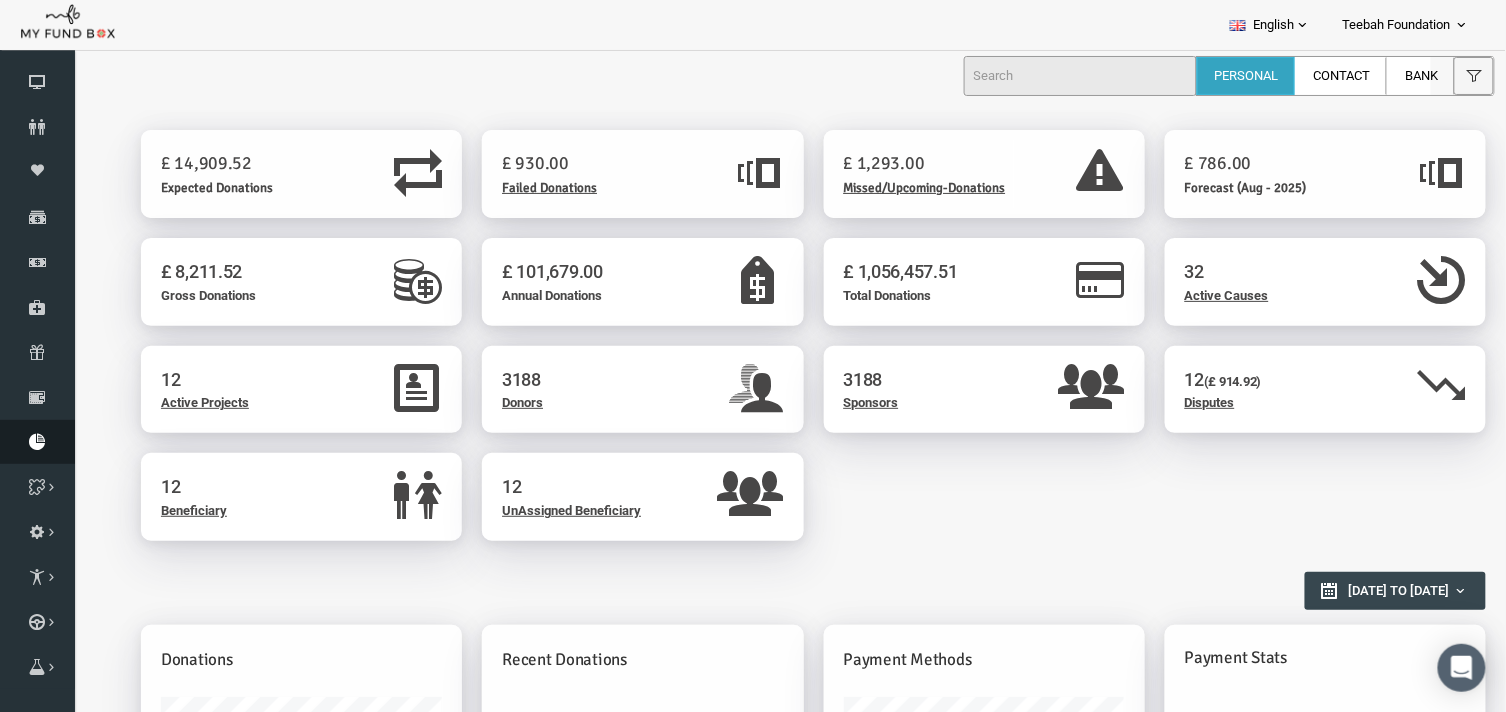 click at bounding box center [37, 442] 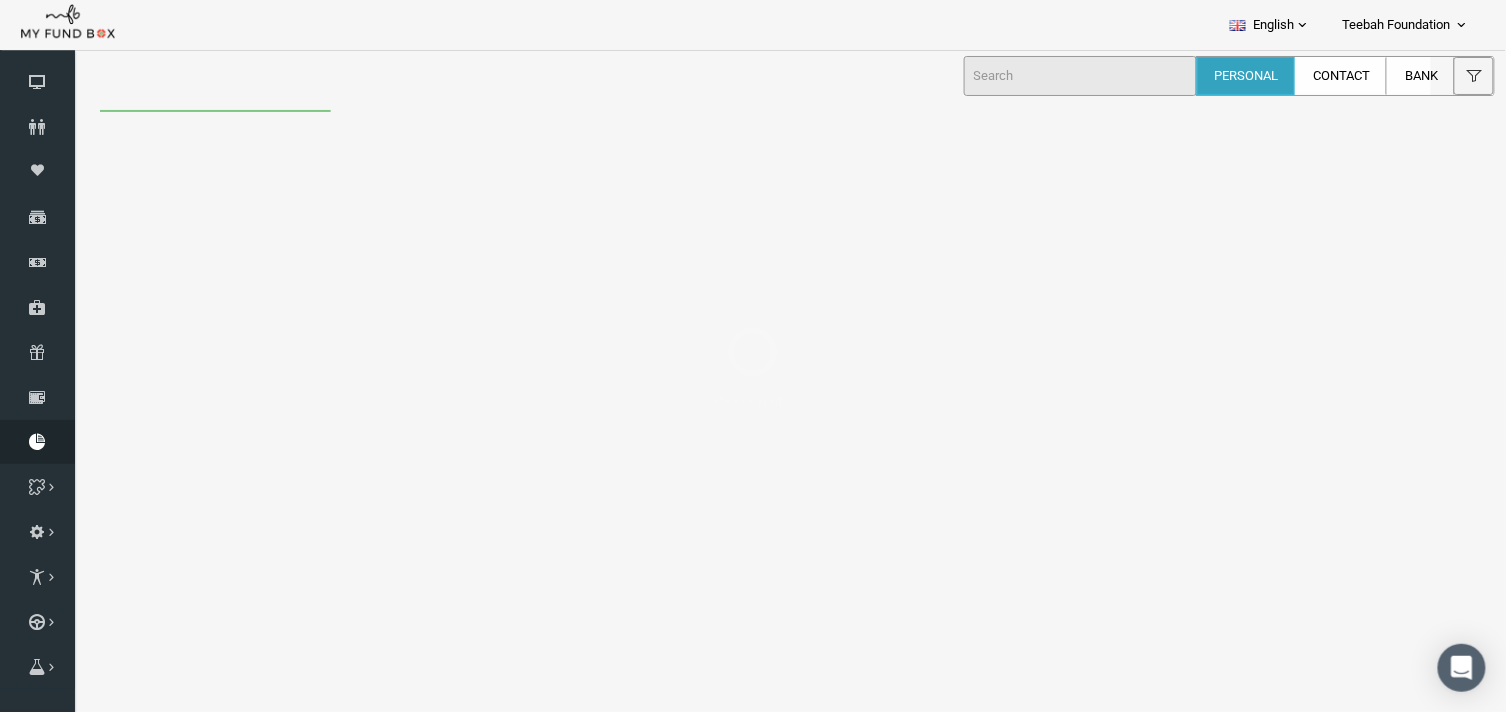 scroll, scrollTop: 0, scrollLeft: 0, axis: both 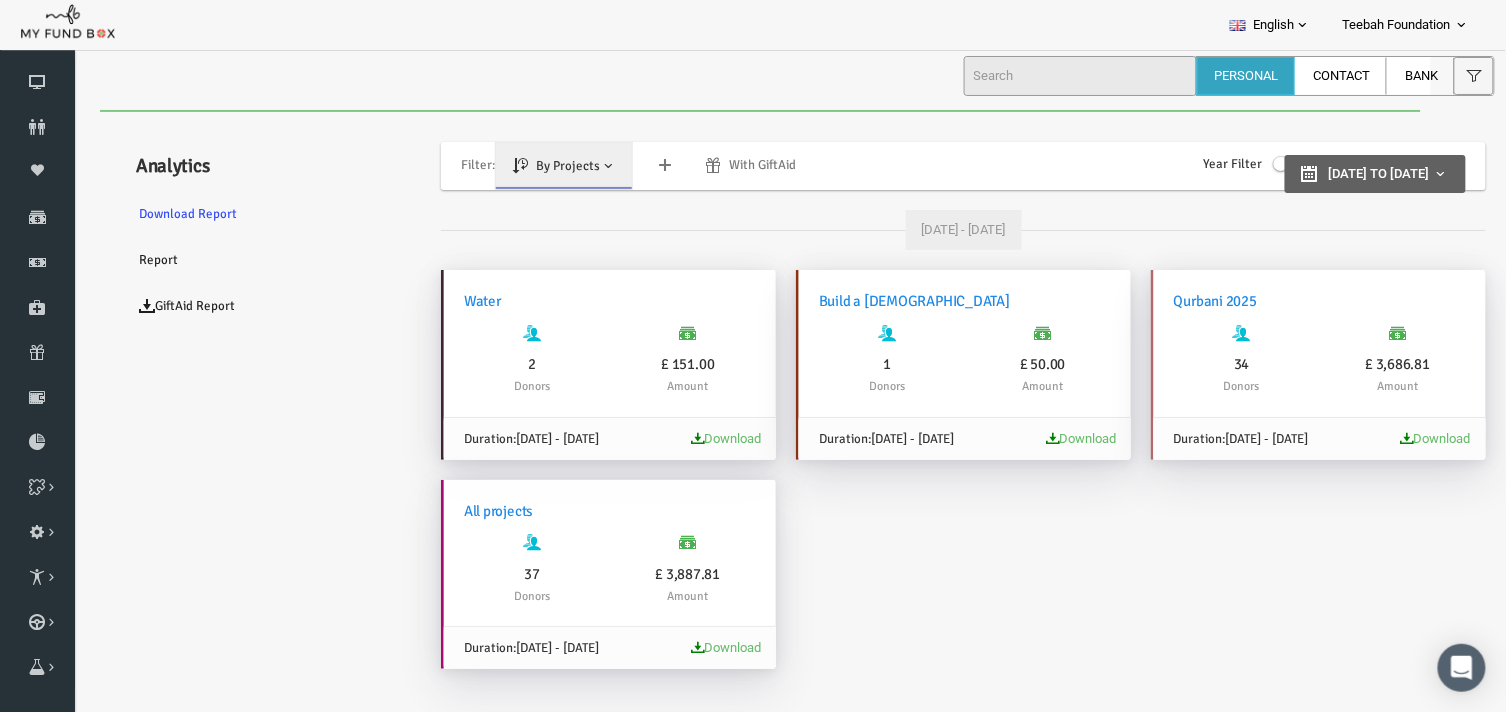 type on "30-05-2025" 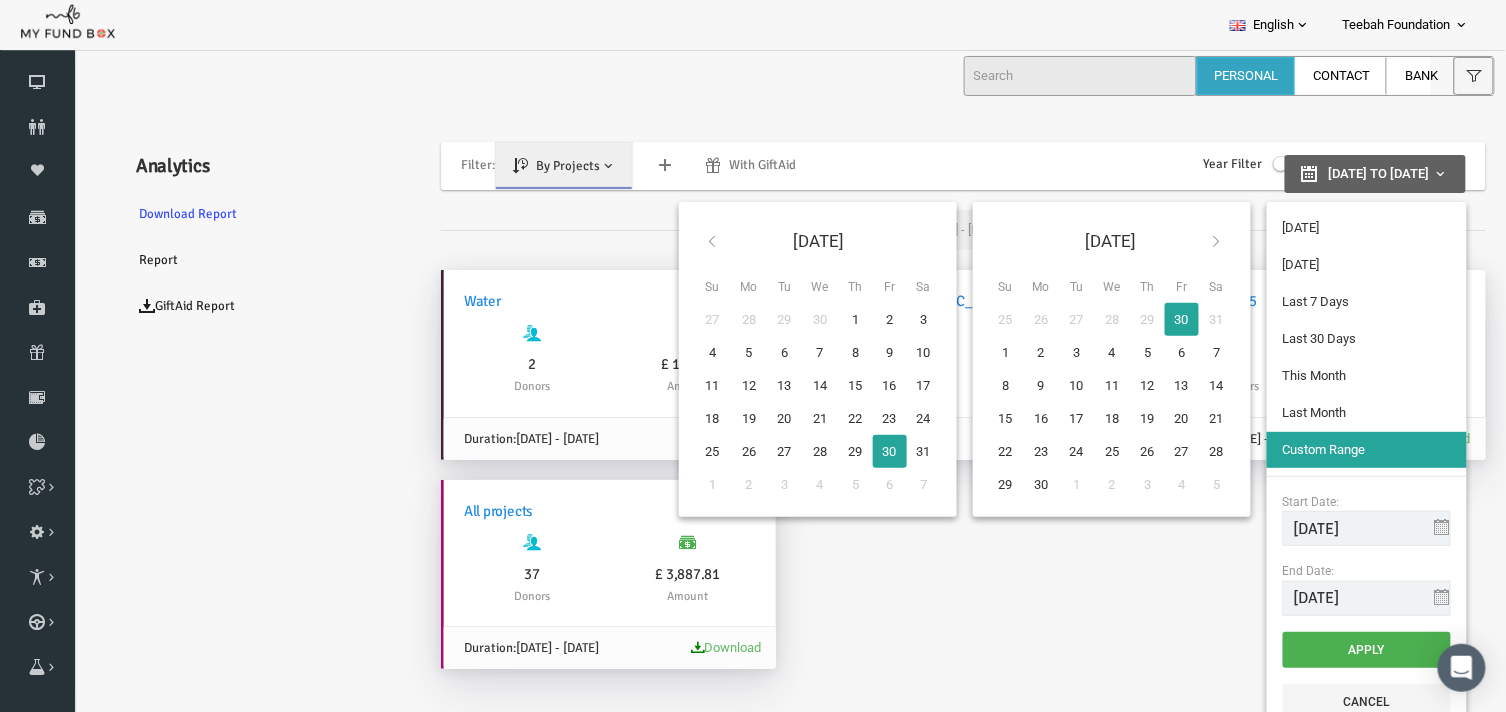 click on "30-05-2025 to 30-05-2025" at bounding box center (1346, 173) 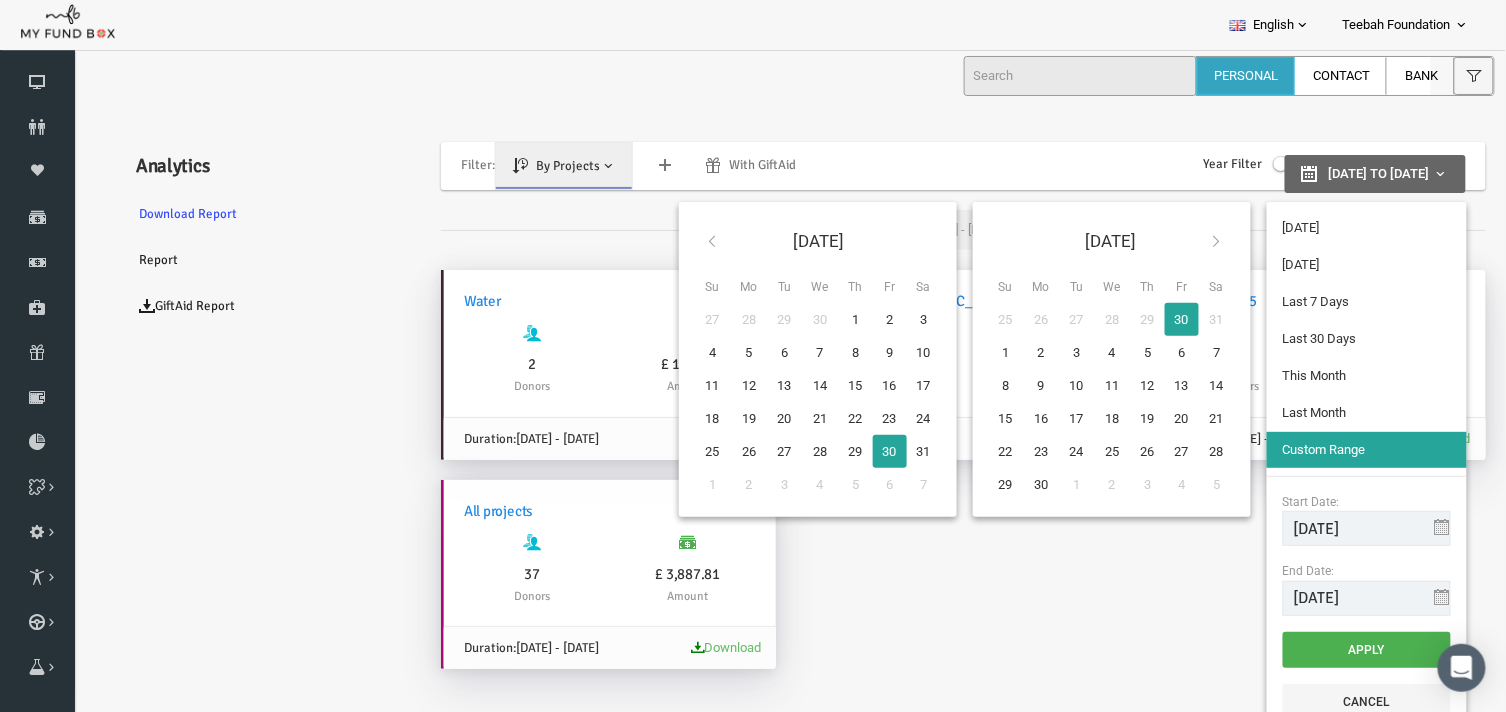 click on "May 2025 Su Mo Tu We Th Fr Sa 27 28 29 30 1 2 3 4 5 6 7 8 9 10 11 12 13 14 15 16 17 18 19 20 21 22 23 24 25 26 27 28 29 30 31 1 2 3 4 5 6 7 Jun 2025 Su Mo Tu We Th Fr Sa 25 26 27 28 29 30 31 1 2 3 4 5 6 7 8 9 10 11 12 13 14 15 16 17 18 19 20 21 22 23 24 25 26 27 28 29 30 1 2 3 4 5 Today Yesterday Last 7 Days Last 30 Days This Month Last Month Custom Range Start Date: 30-05-2025 End Date: 30-05-2025 Apply   Cancel" at bounding box center (1040, 468) 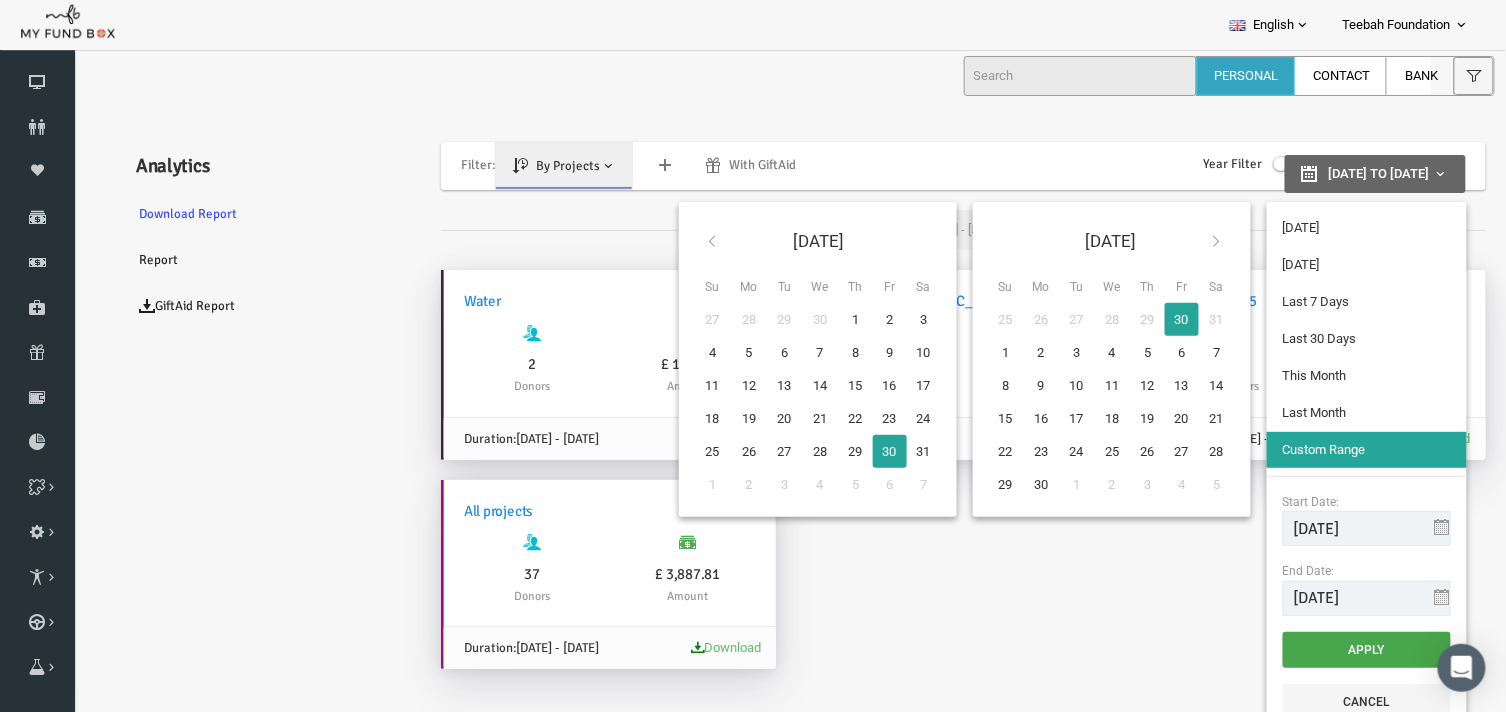 click on "Apply" at bounding box center [1338, 649] 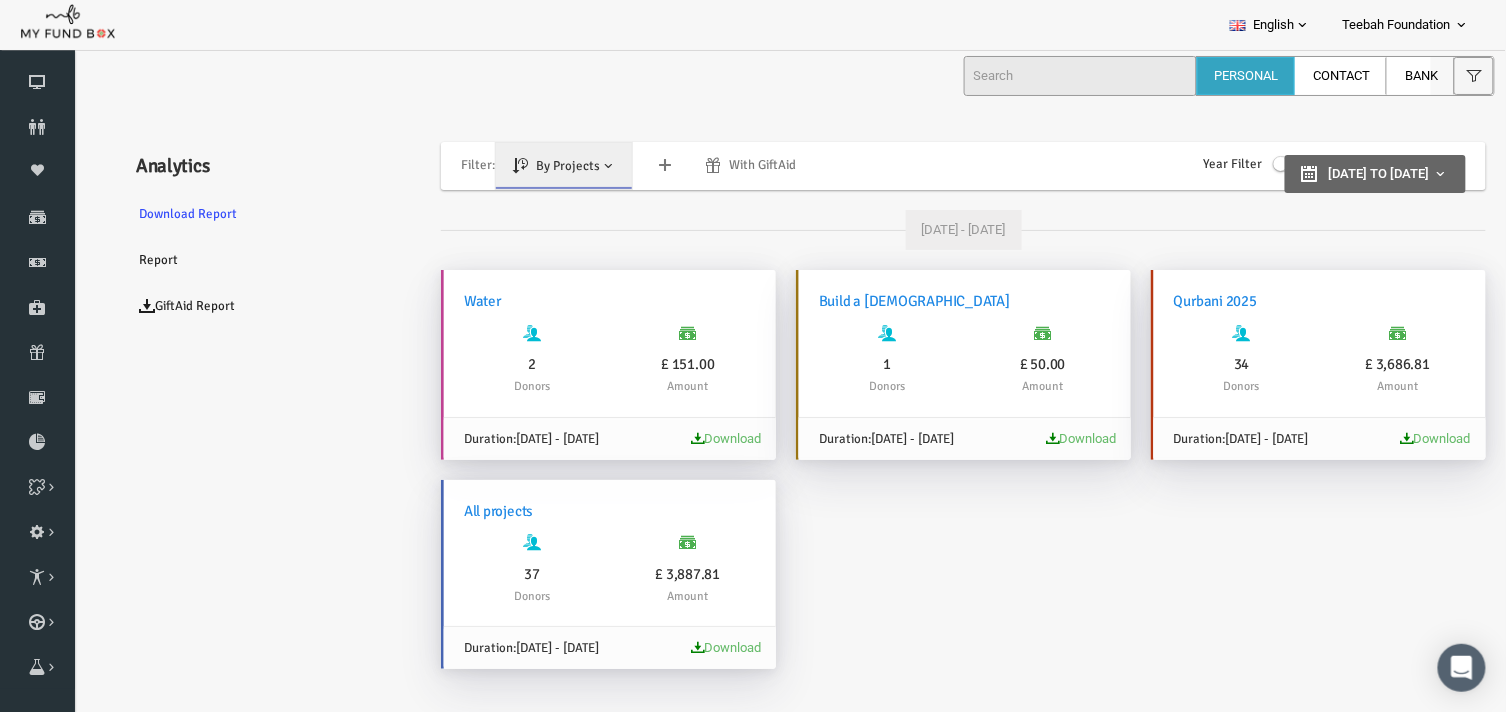 click on "Download" at bounding box center [1407, 437] 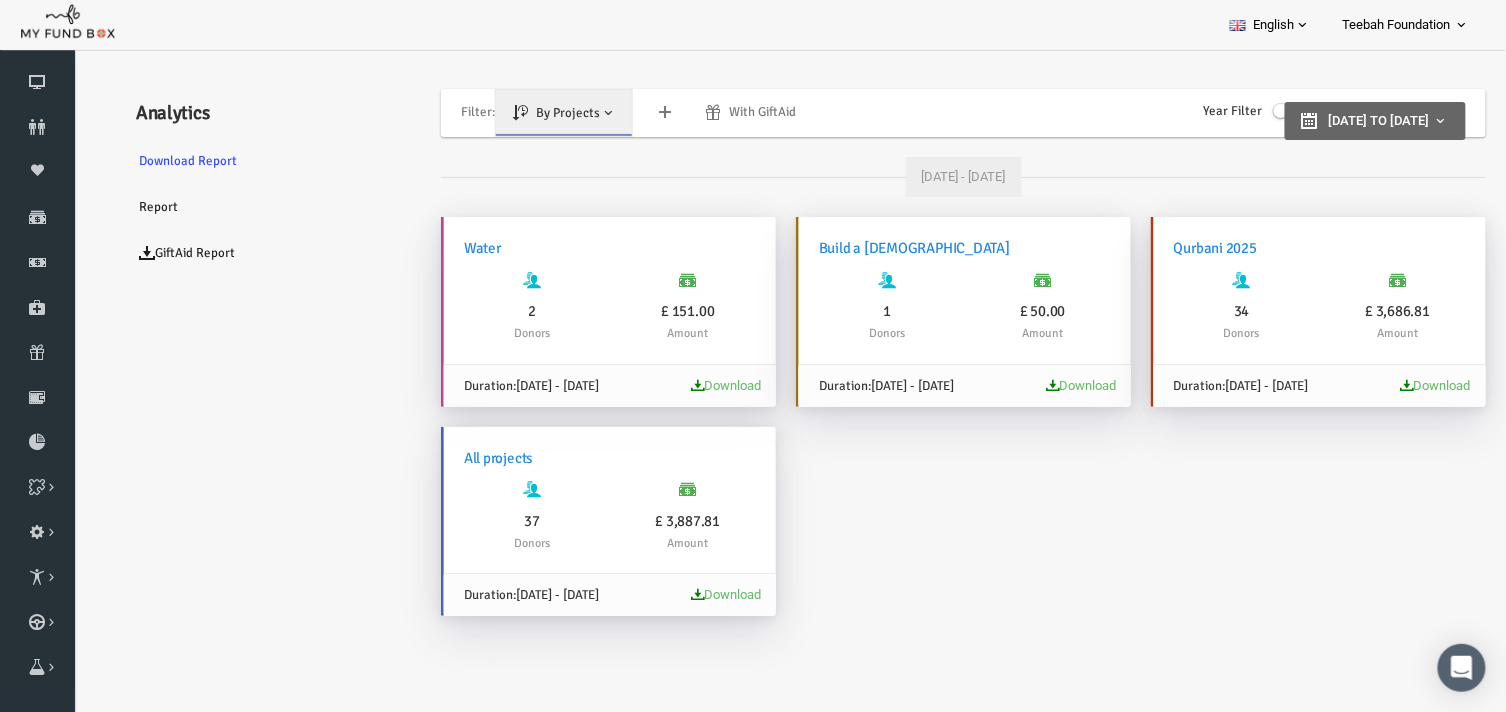 click on "Teebah Foundation" at bounding box center (1397, 25) 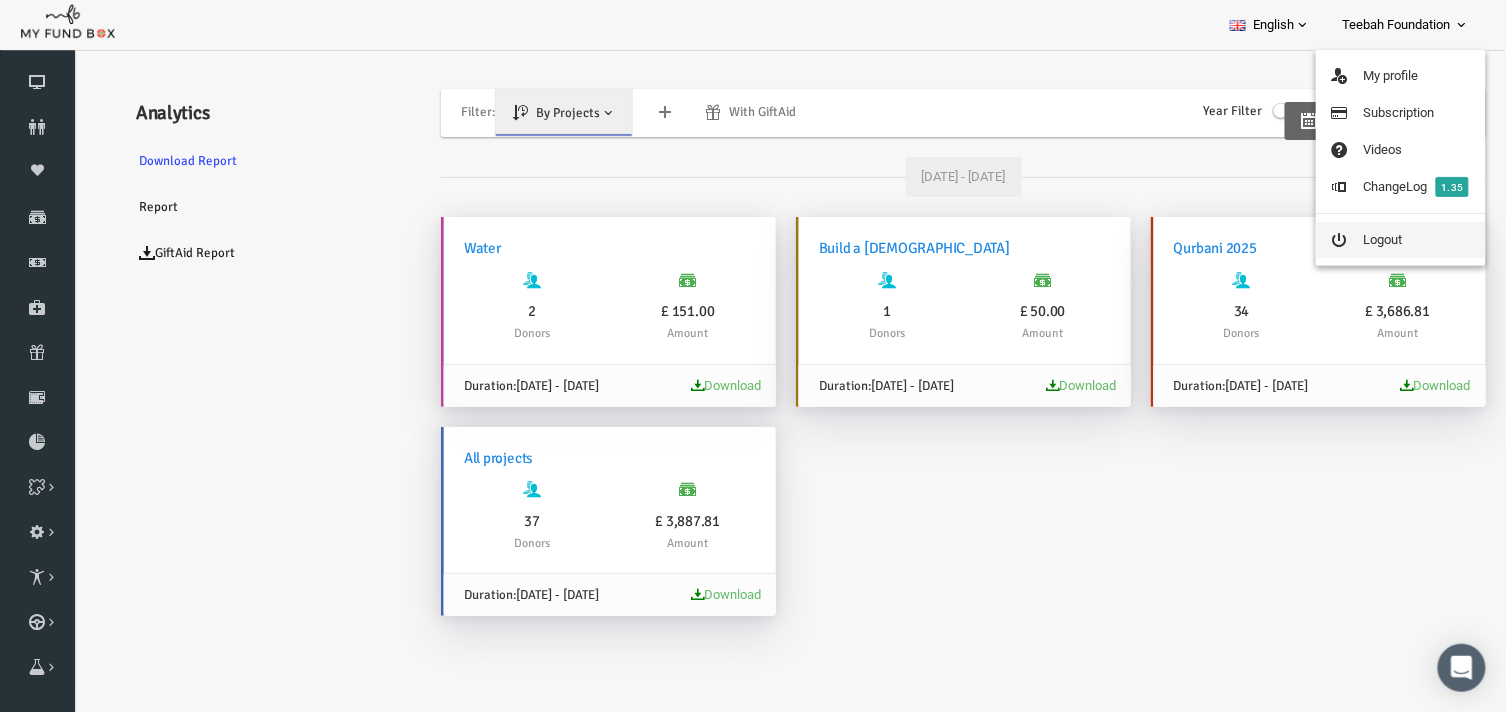 click on "Logout" at bounding box center [1401, 240] 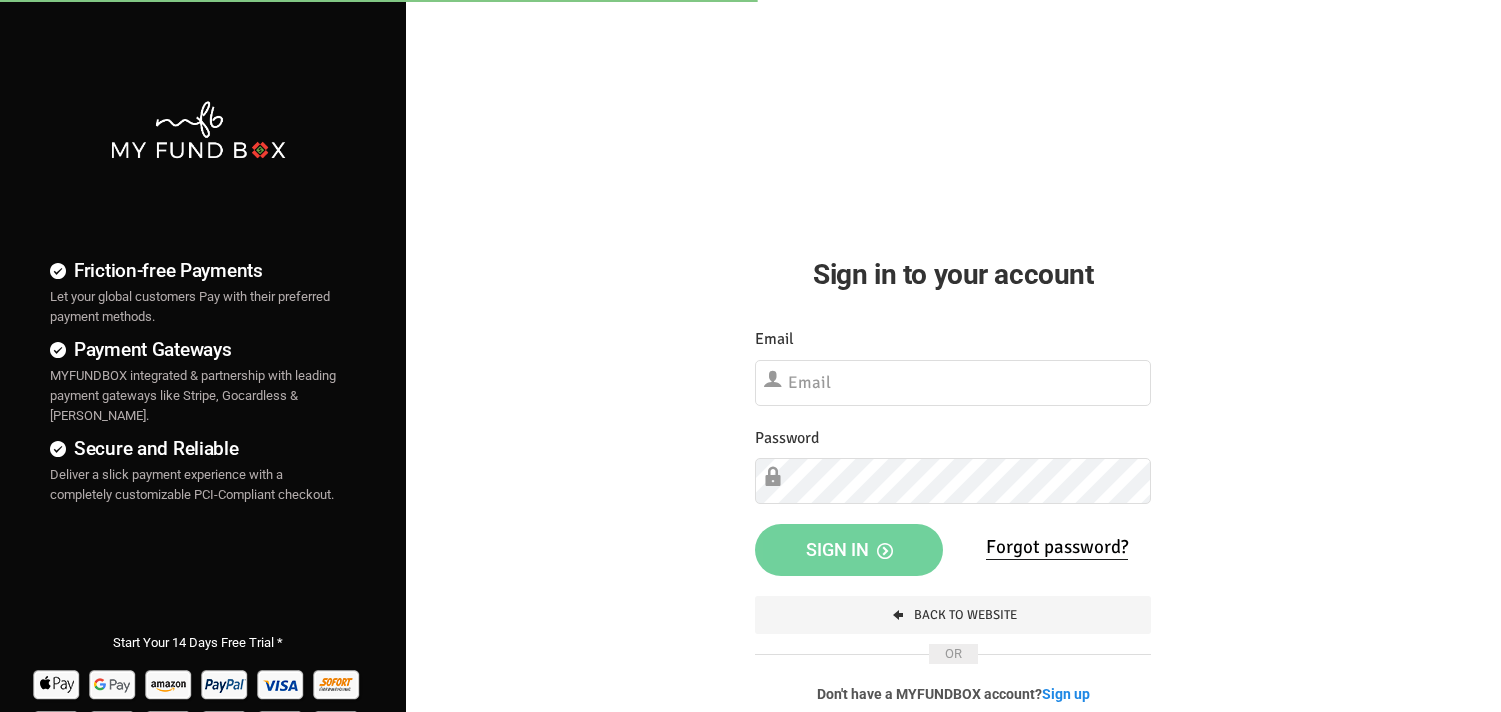 scroll, scrollTop: 0, scrollLeft: 0, axis: both 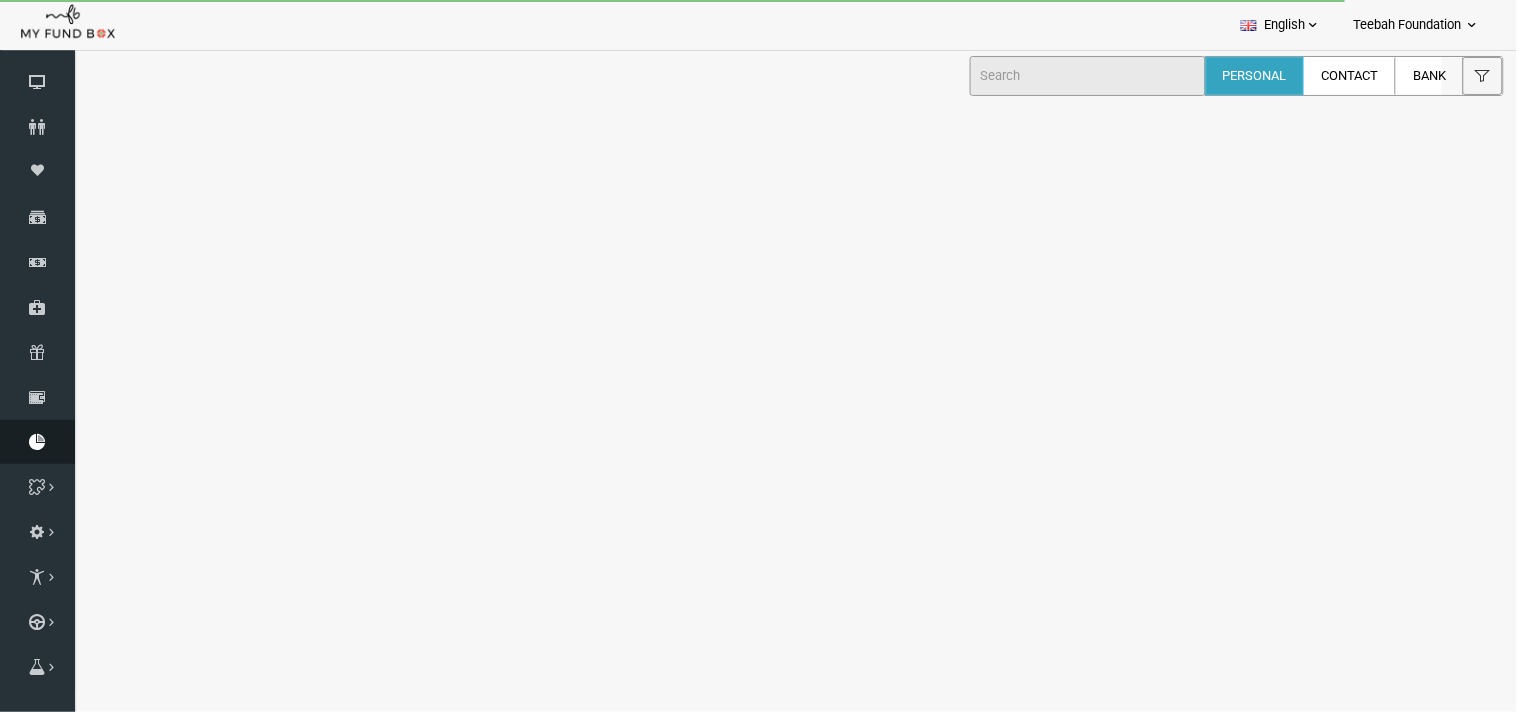 click at bounding box center [37, 442] 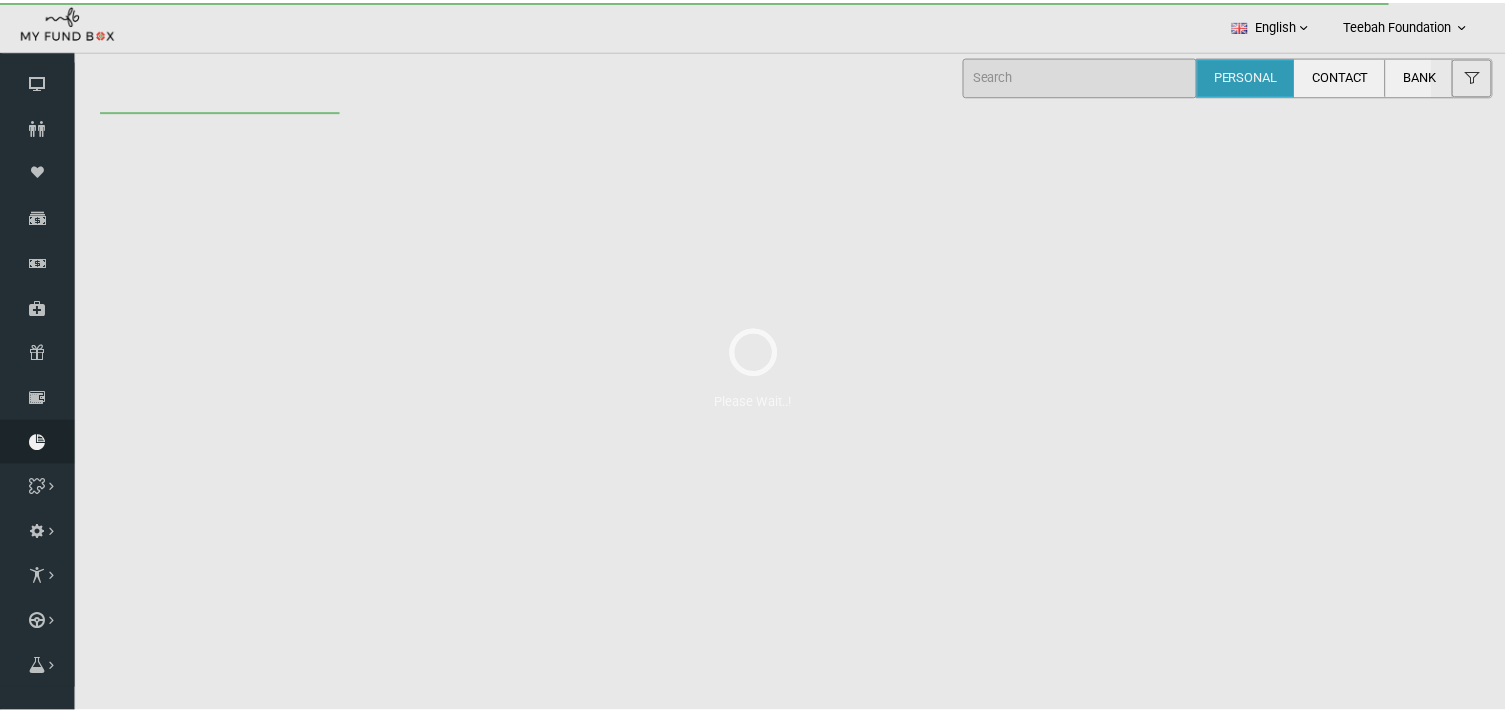 scroll, scrollTop: 0, scrollLeft: 0, axis: both 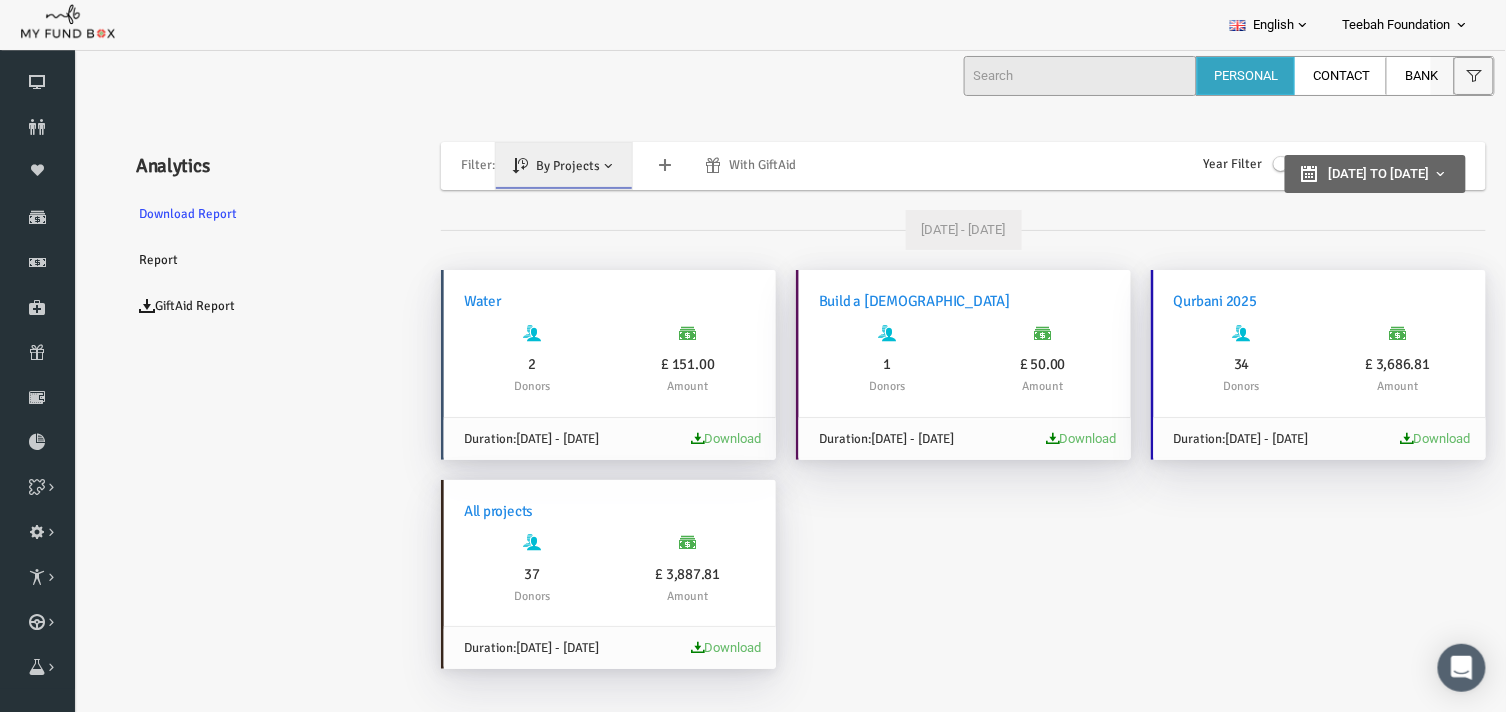 click on "Download" at bounding box center [1407, 437] 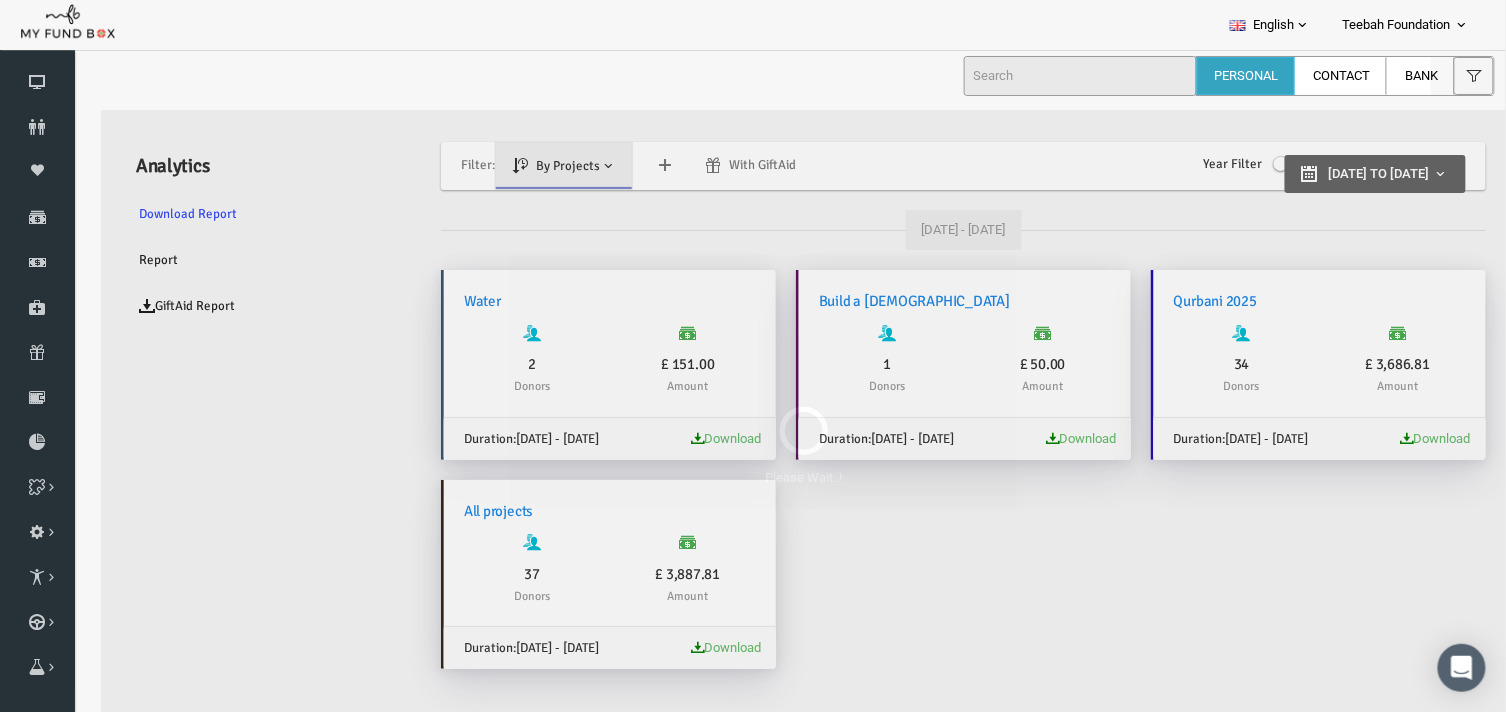 scroll, scrollTop: 53, scrollLeft: 0, axis: vertical 